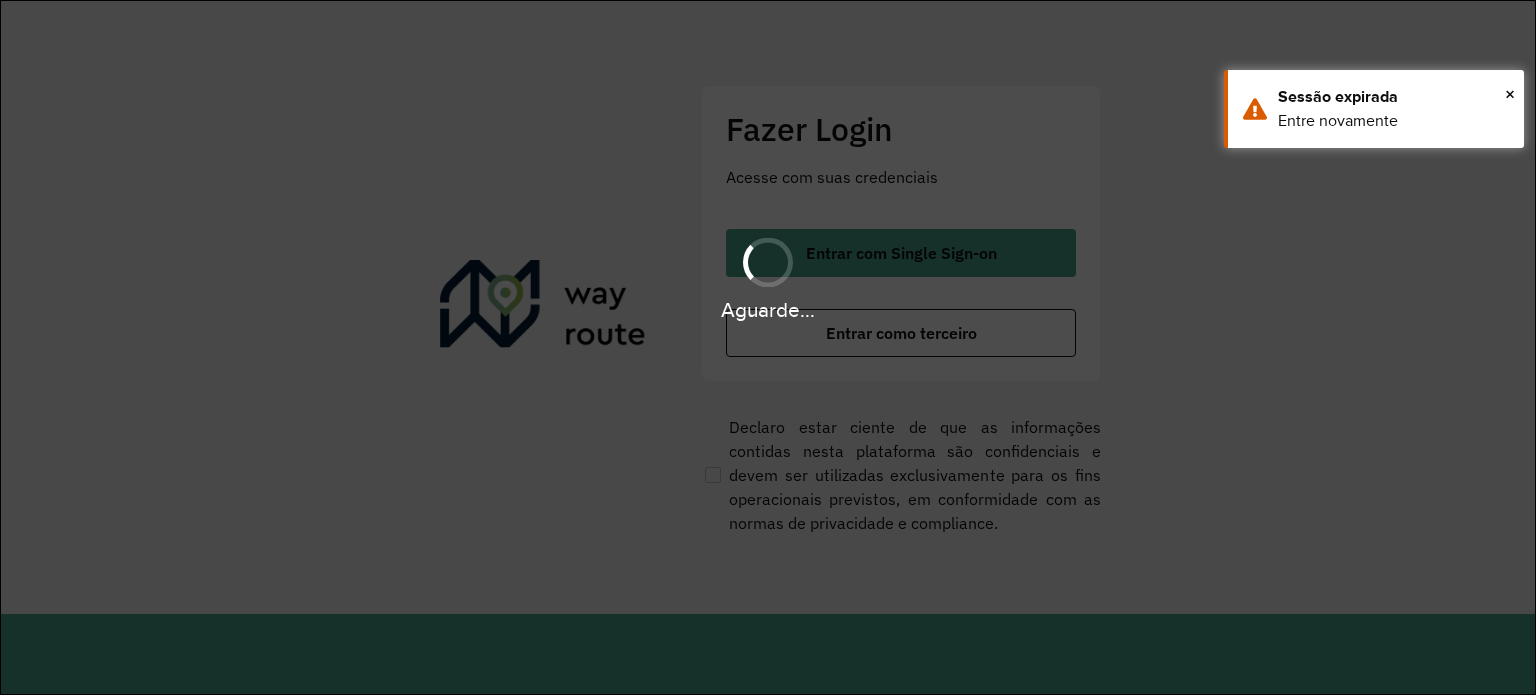 scroll, scrollTop: 0, scrollLeft: 0, axis: both 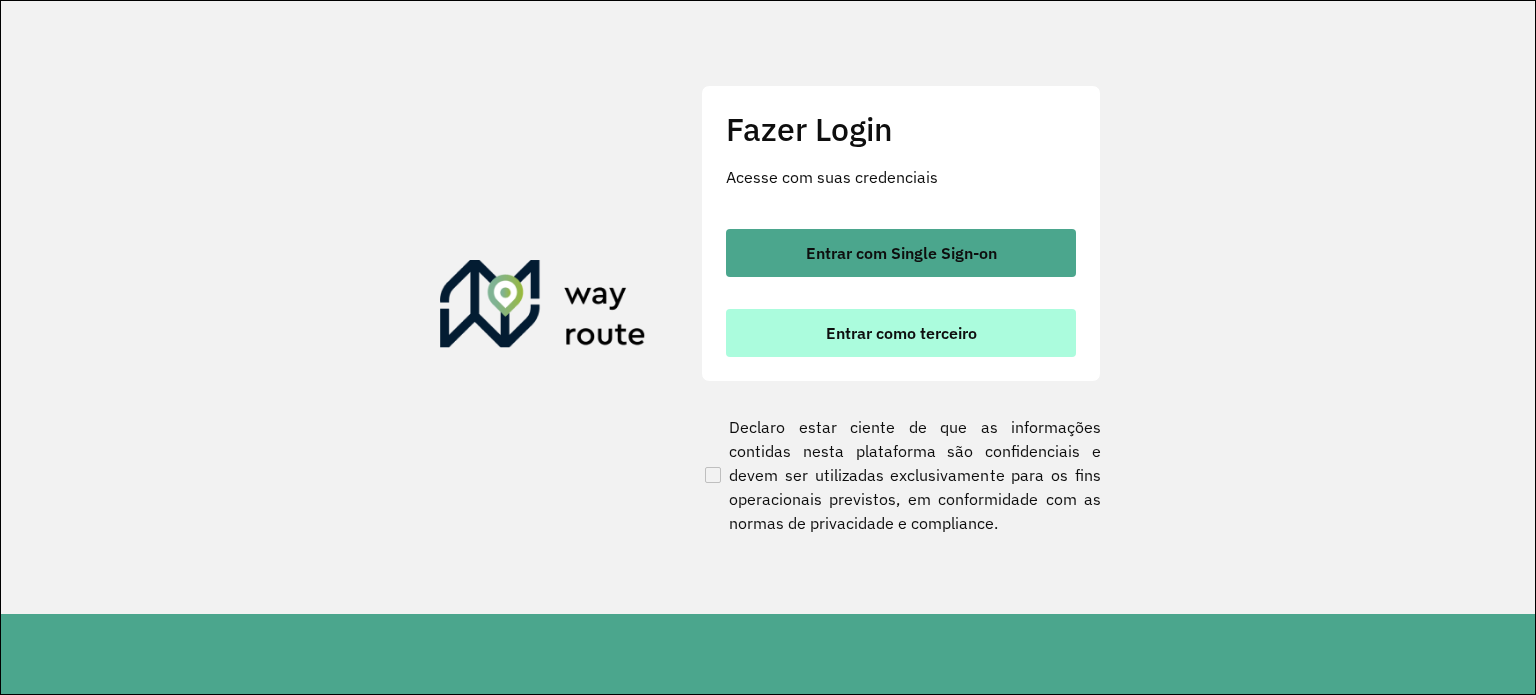 click on "Entrar como terceiro" at bounding box center (901, 333) 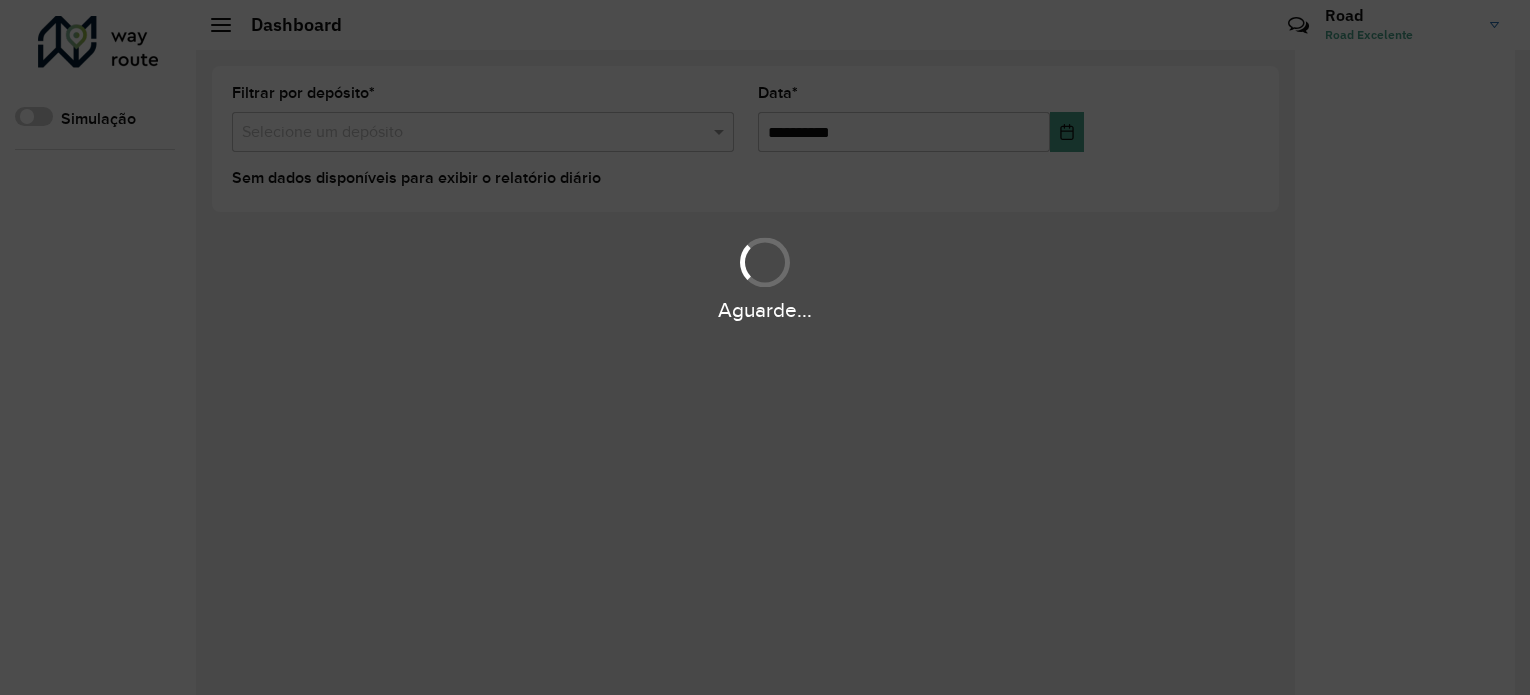 scroll, scrollTop: 0, scrollLeft: 0, axis: both 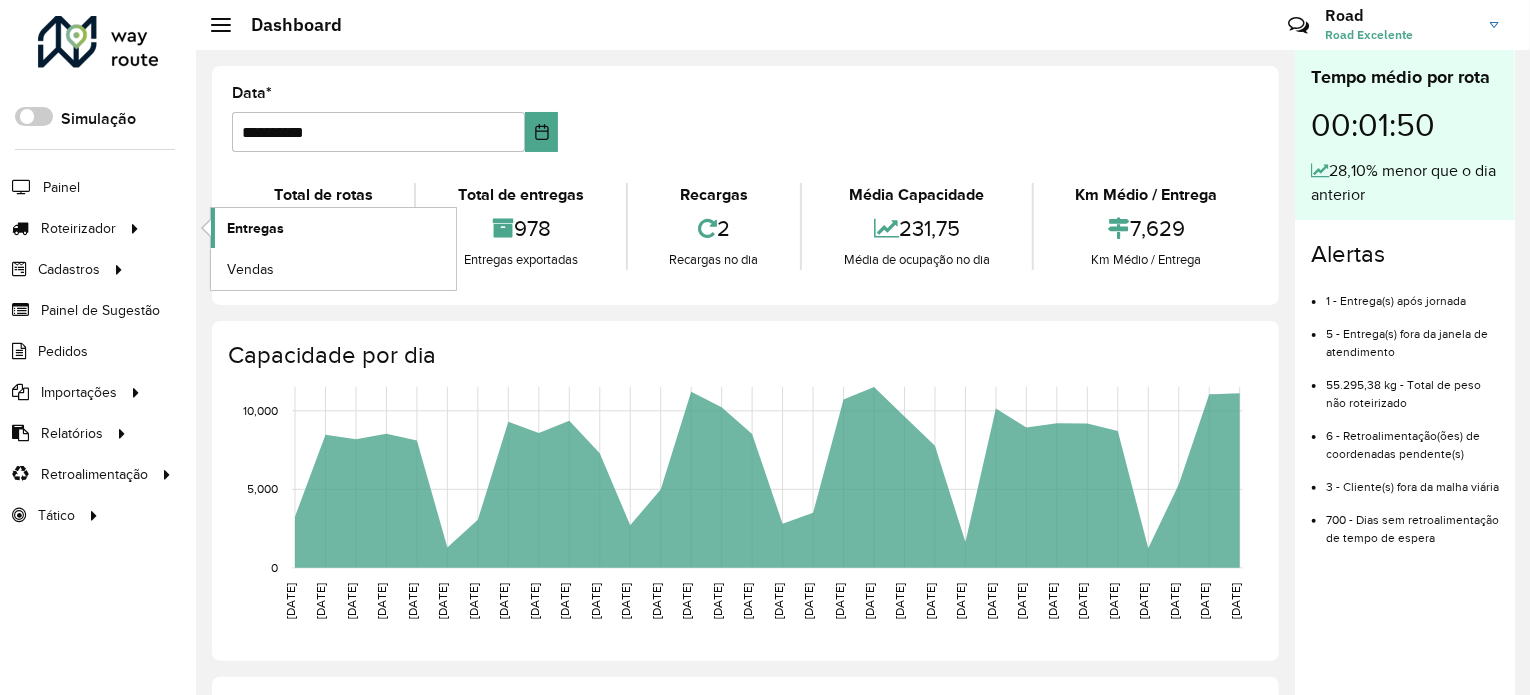 click on "Entregas" 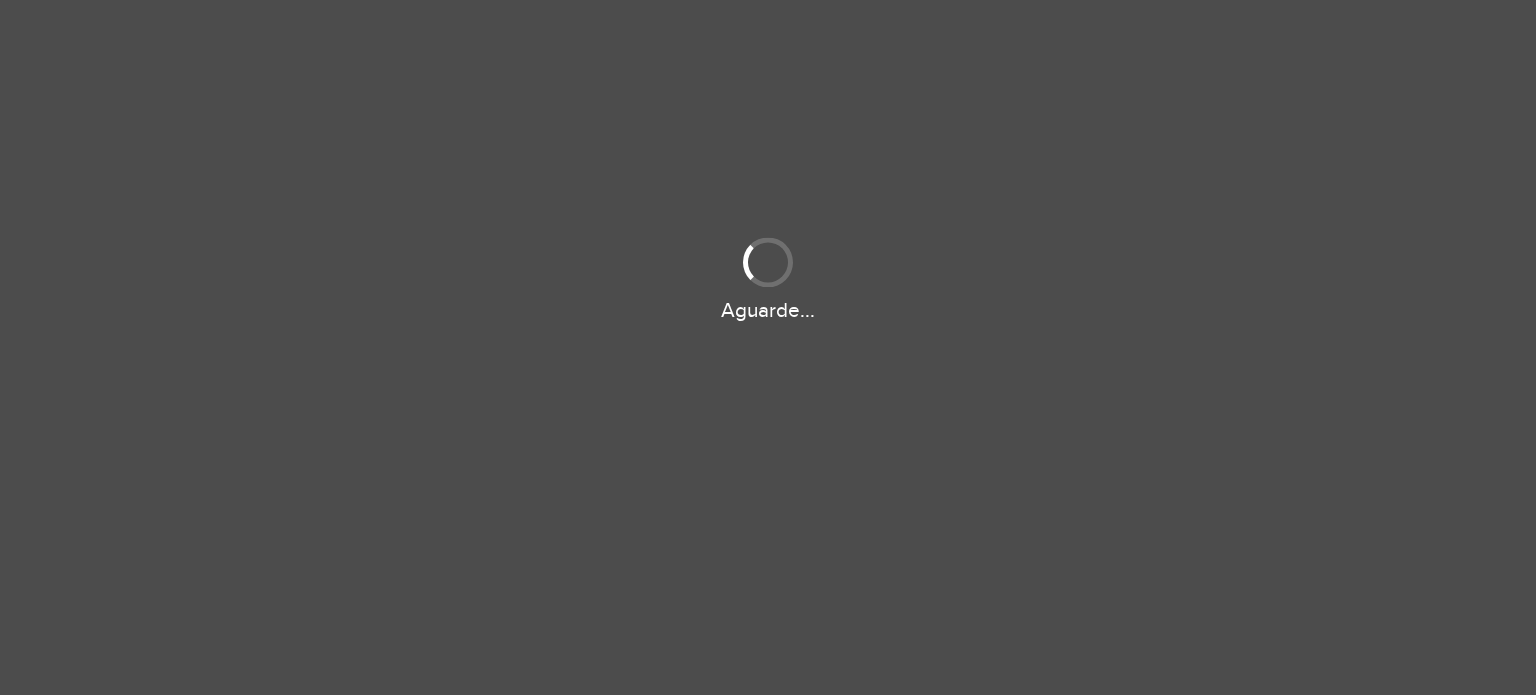 scroll, scrollTop: 0, scrollLeft: 0, axis: both 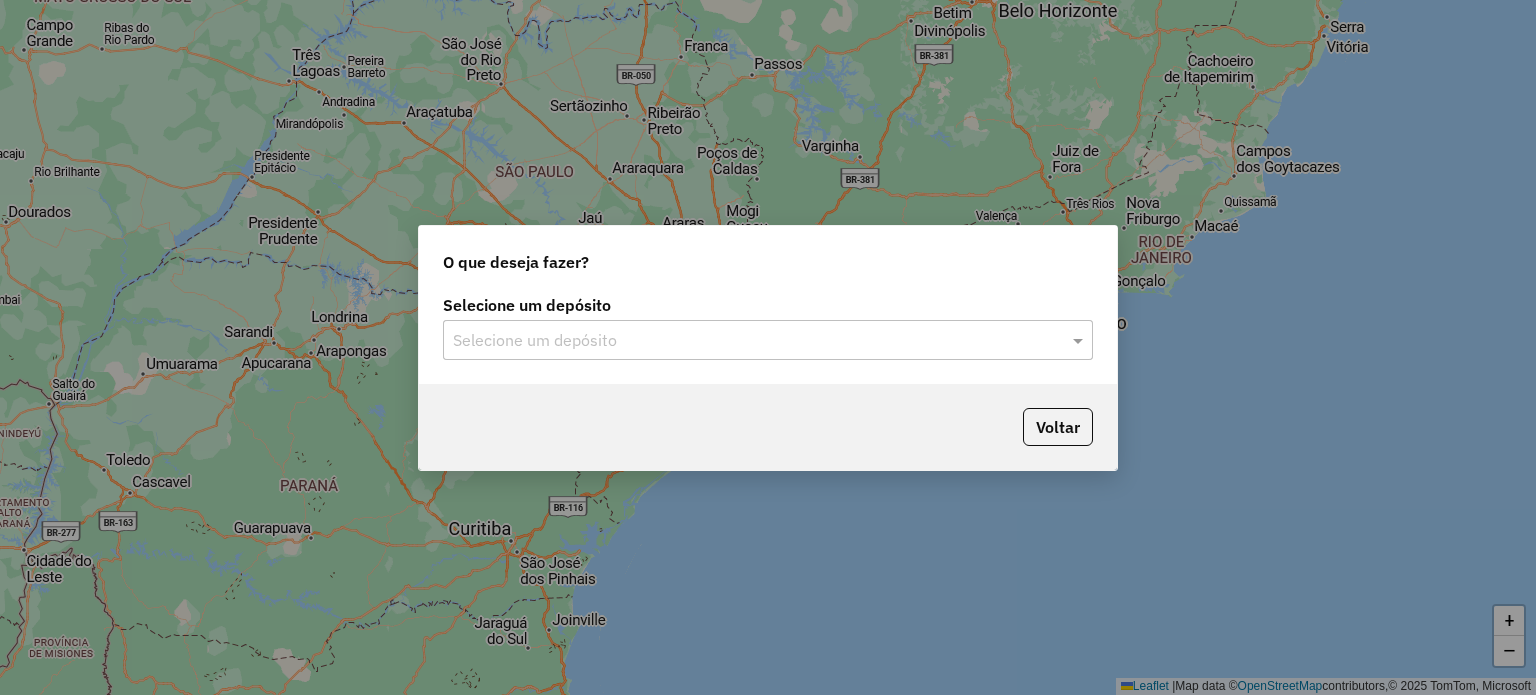 drag, startPoint x: 825, startPoint y: 342, endPoint x: 814, endPoint y: 338, distance: 11.7046995 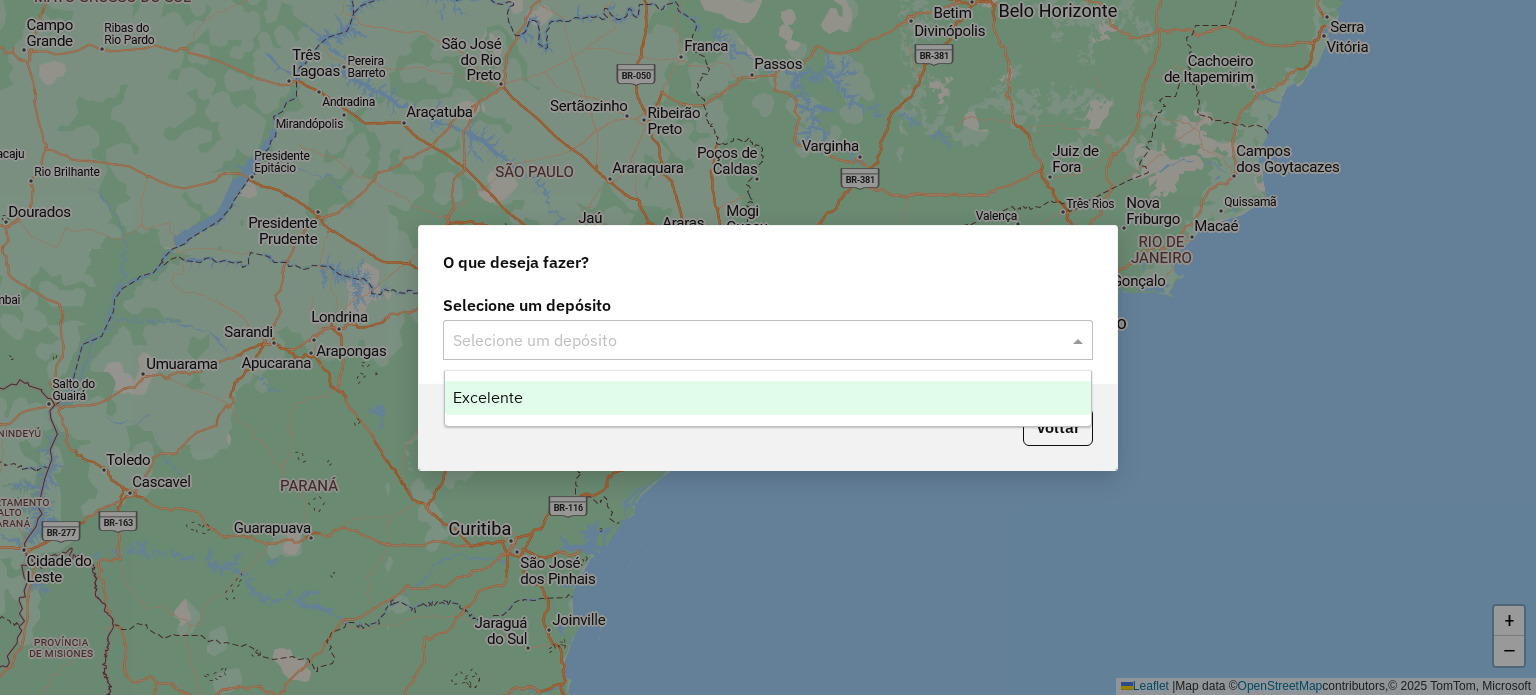 click on "Excelente" at bounding box center (768, 398) 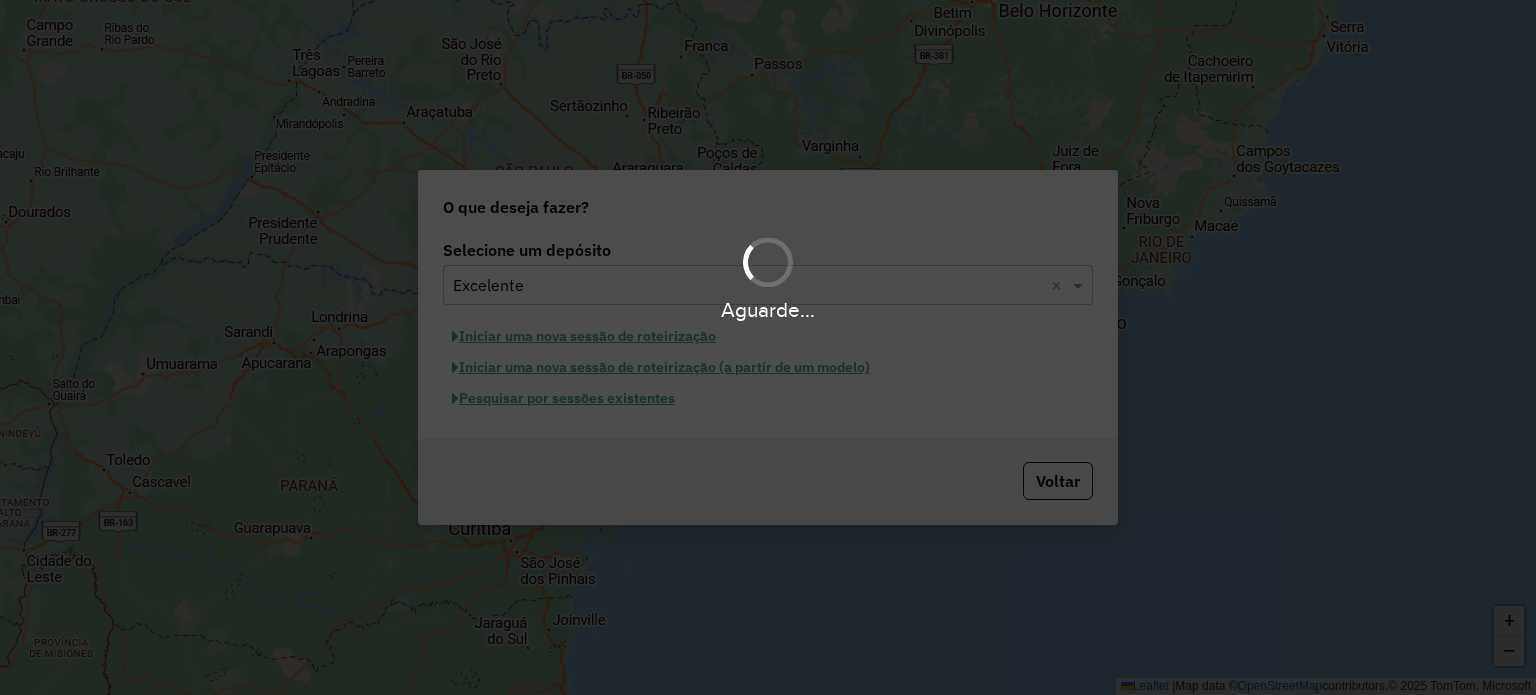click on "Aguarde...  Pop-up bloqueado!  Seu navegador bloqueou automáticamente a abertura de uma nova janela.   Acesse as configurações e adicione o endereço do sistema a lista de permissão.   Fechar  Roteirizando... O que deseja fazer? Selecione um depósito Selecione um depósito × Excelente ×  Iniciar uma nova sessão de roteirização   Iniciar uma nova sessão de roteirização (a partir de um modelo)   Pesquisar por sessões existentes   Voltar  + −  Leaflet   |  Map data ©  OpenStreetMap  contributors,© 2025 TomTom, Microsoft Erro de conexão  Você parece estar offline!
Verifique sua internet e atualize a página.  Tradução automática  Seu navegador ativou a tradução automática e pode causar inconsistências no sistema.  Por gentileza, utilize a opção "Nunca traduzir este site".  Em caso de dúvidas, entre em contato com o suporte." at bounding box center (768, 347) 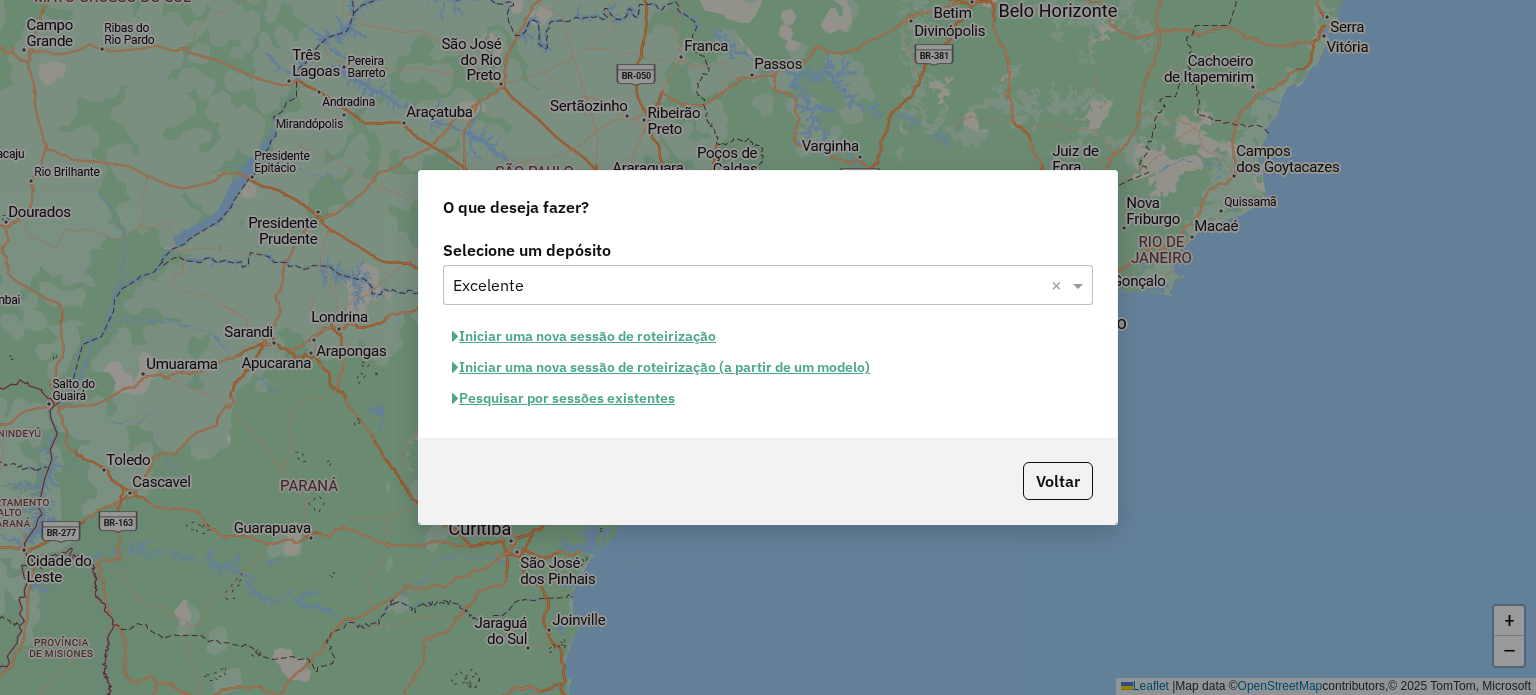 click on "Pesquisar por sessões existentes" 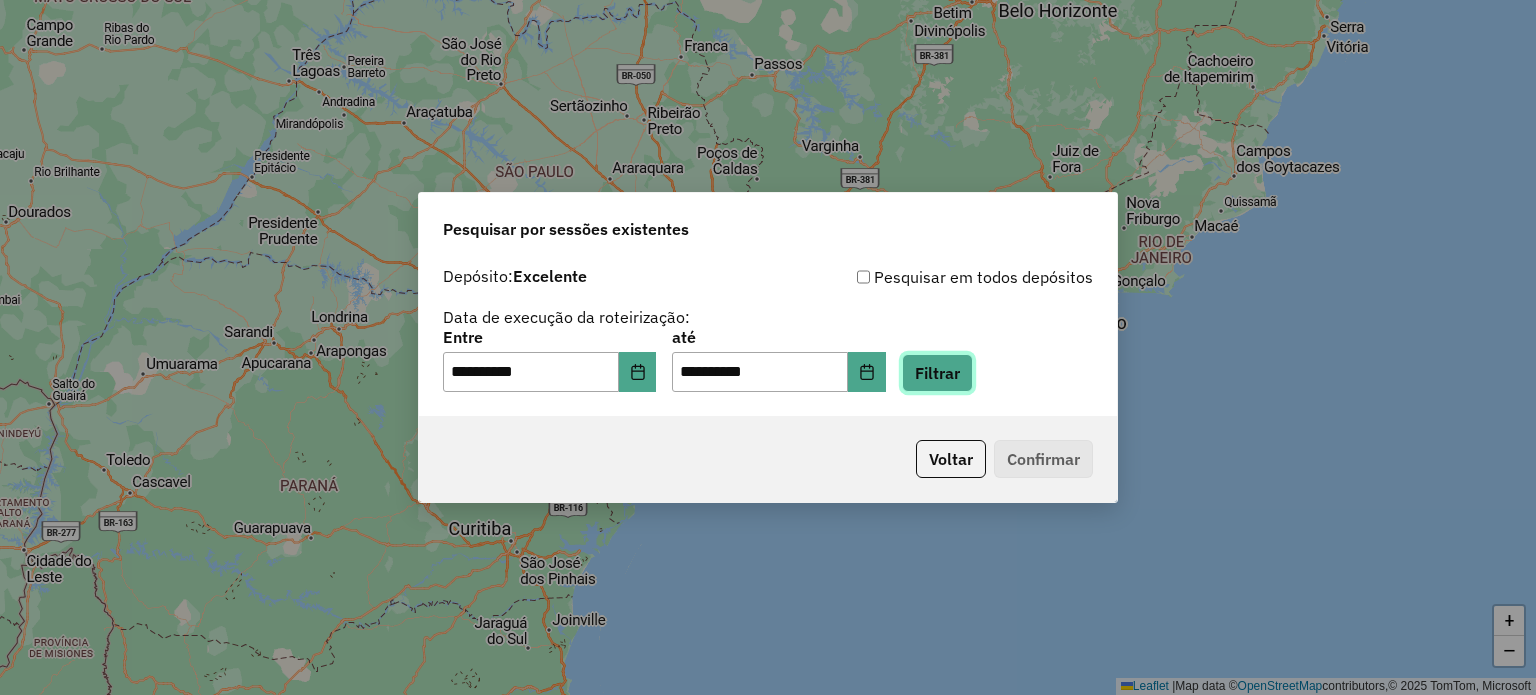 click on "Filtrar" 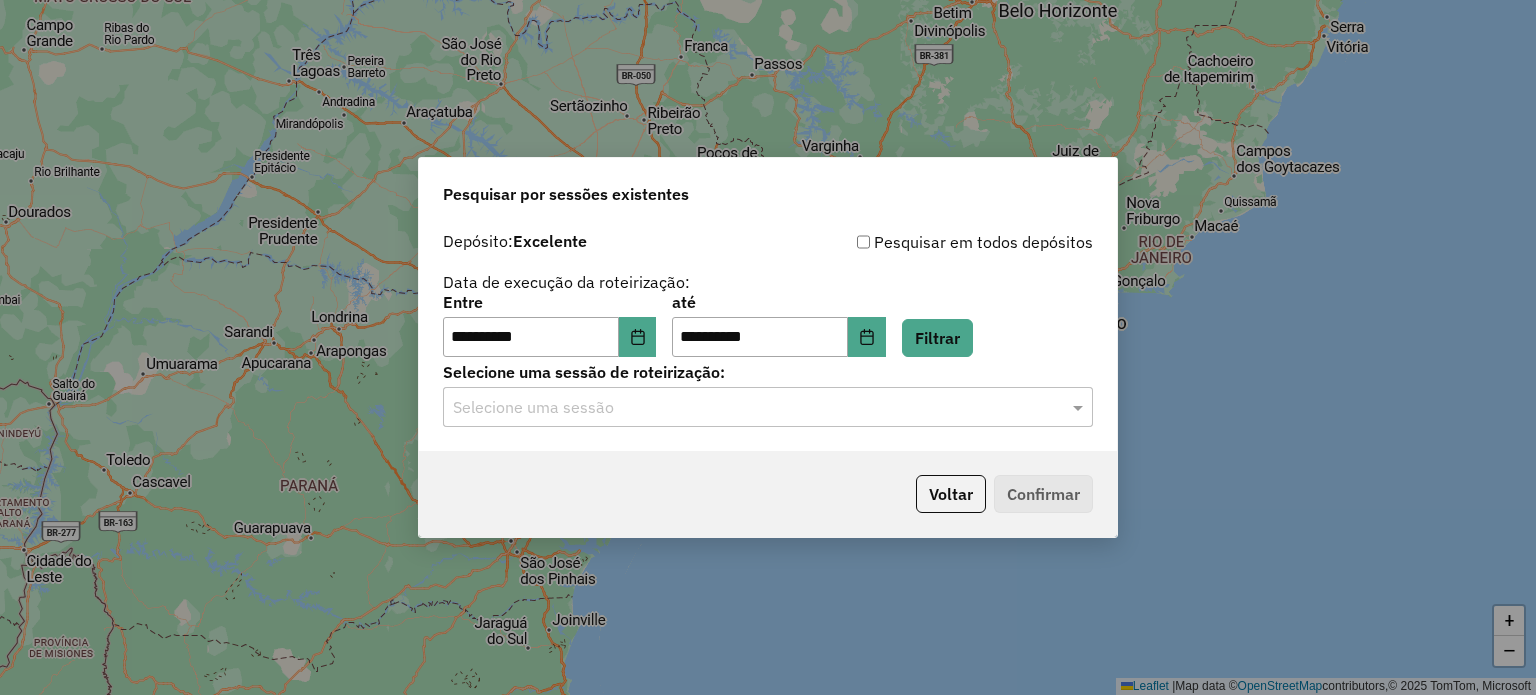 click on "Selecione uma sessão" 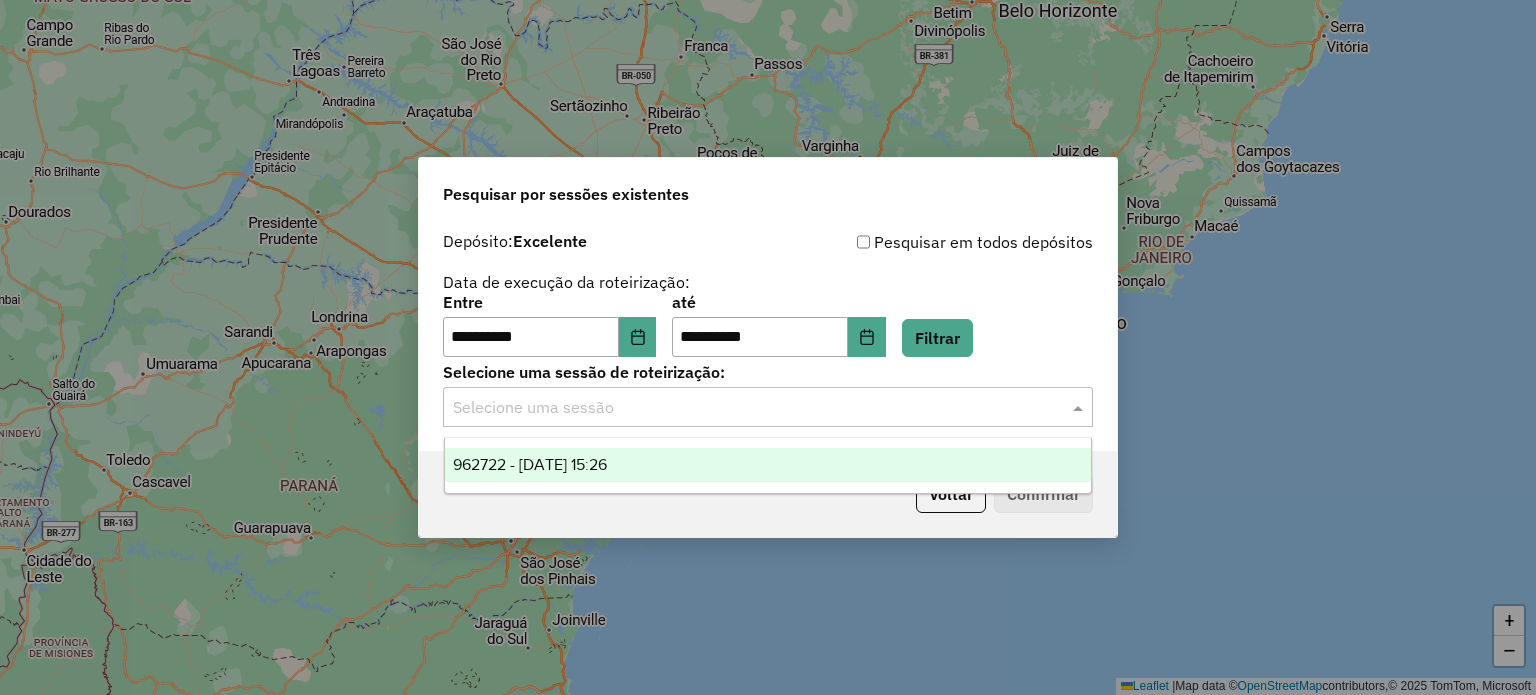 click on "962722 - 10/07/2025 15:26" at bounding box center [530, 464] 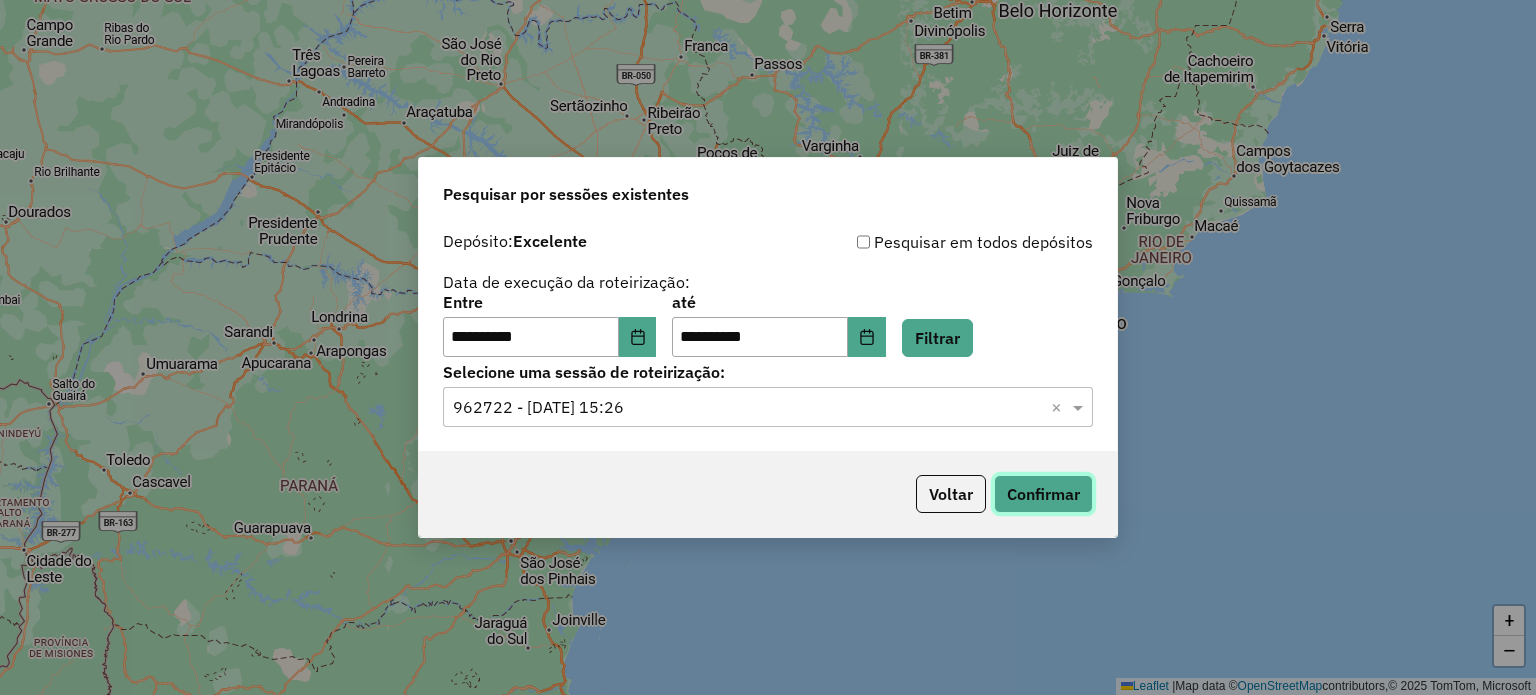 click on "Confirmar" 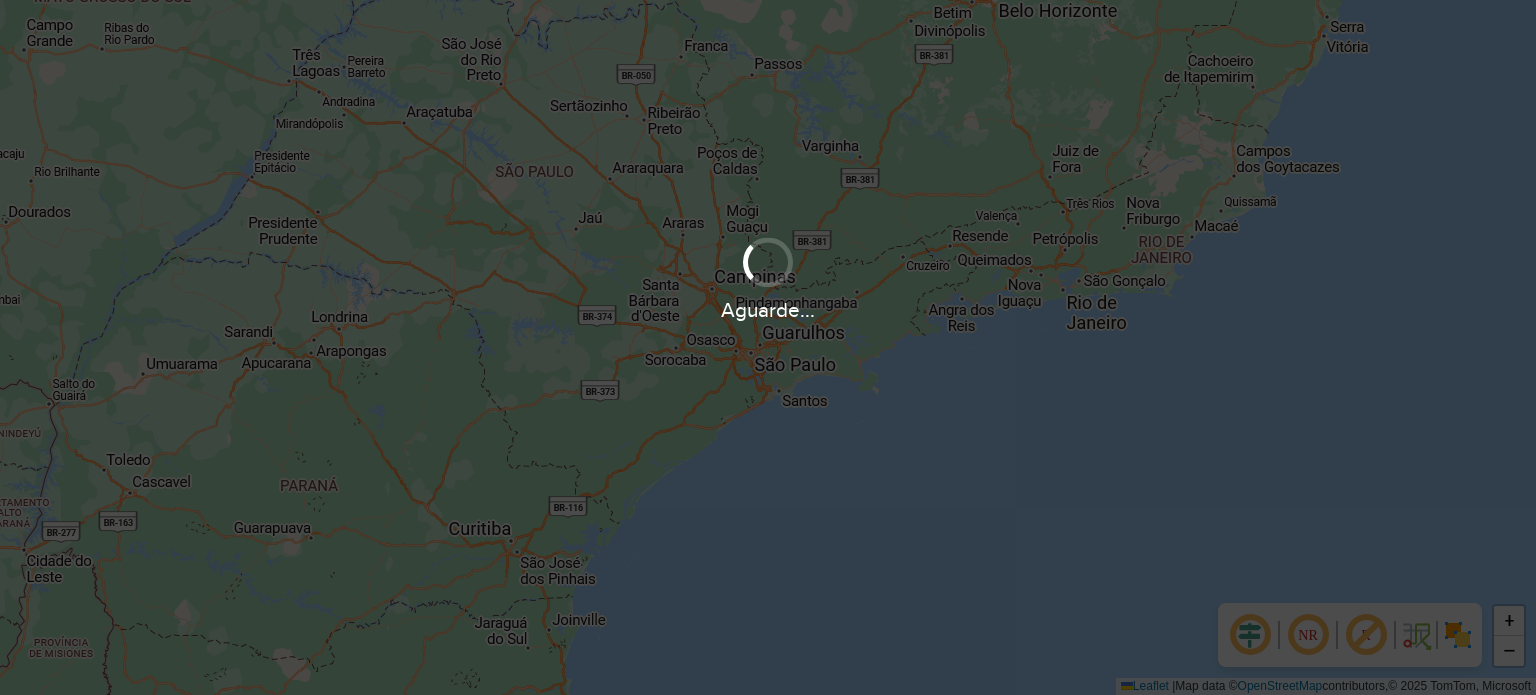 scroll, scrollTop: 0, scrollLeft: 0, axis: both 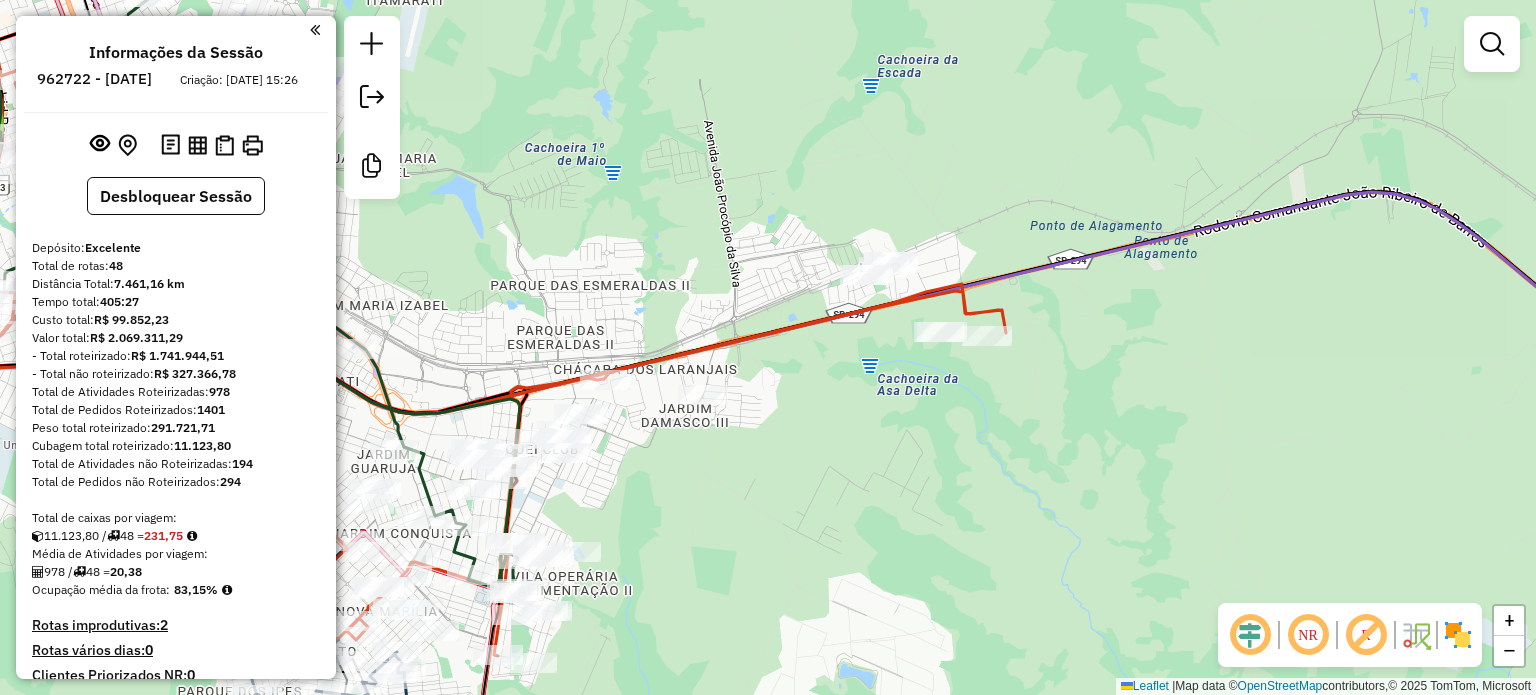 click 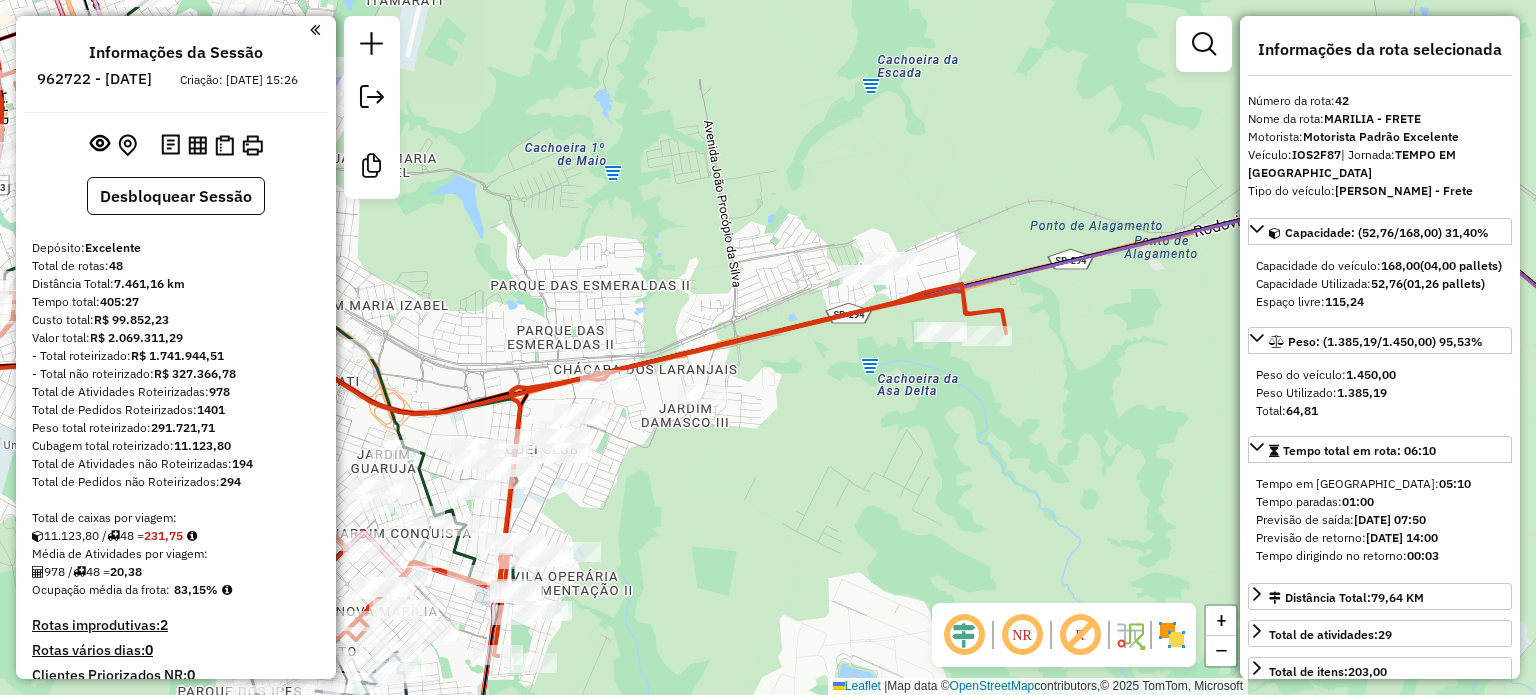 click 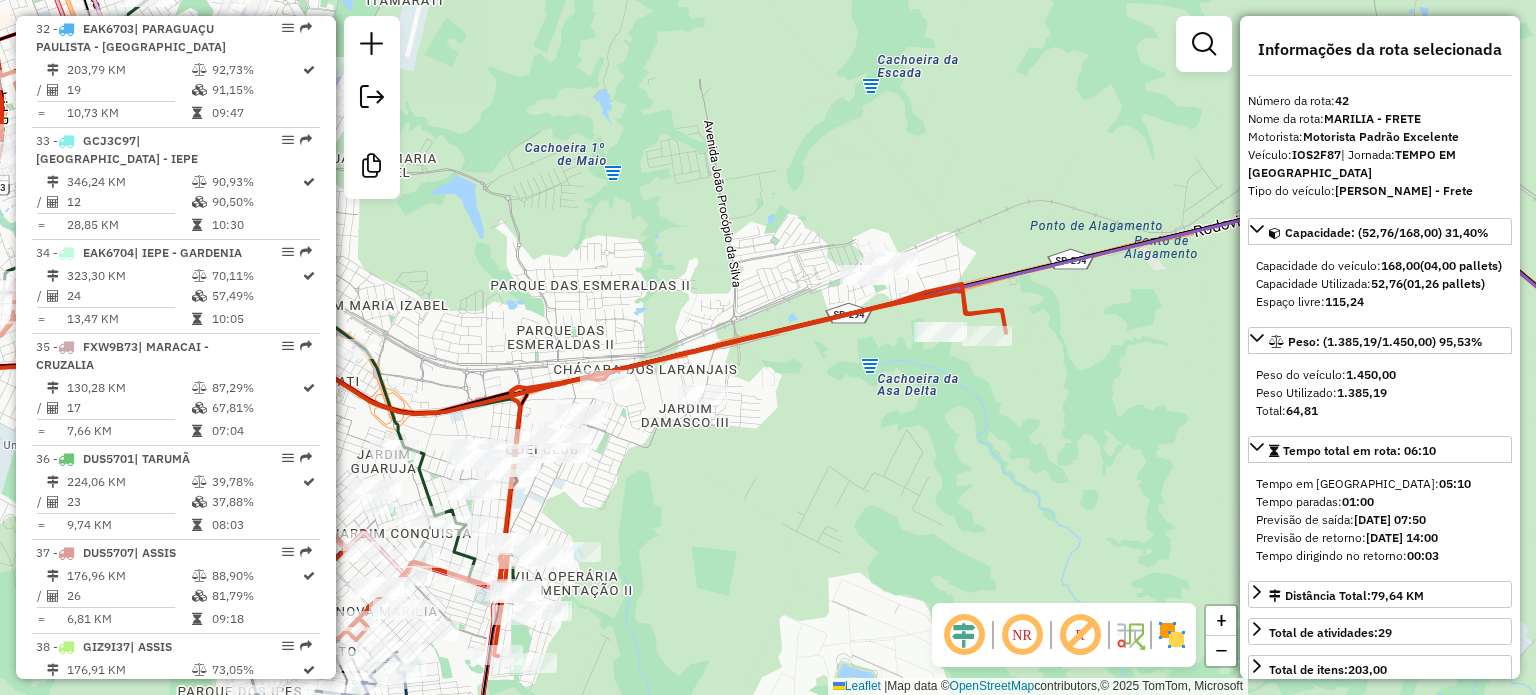 scroll, scrollTop: 4909, scrollLeft: 0, axis: vertical 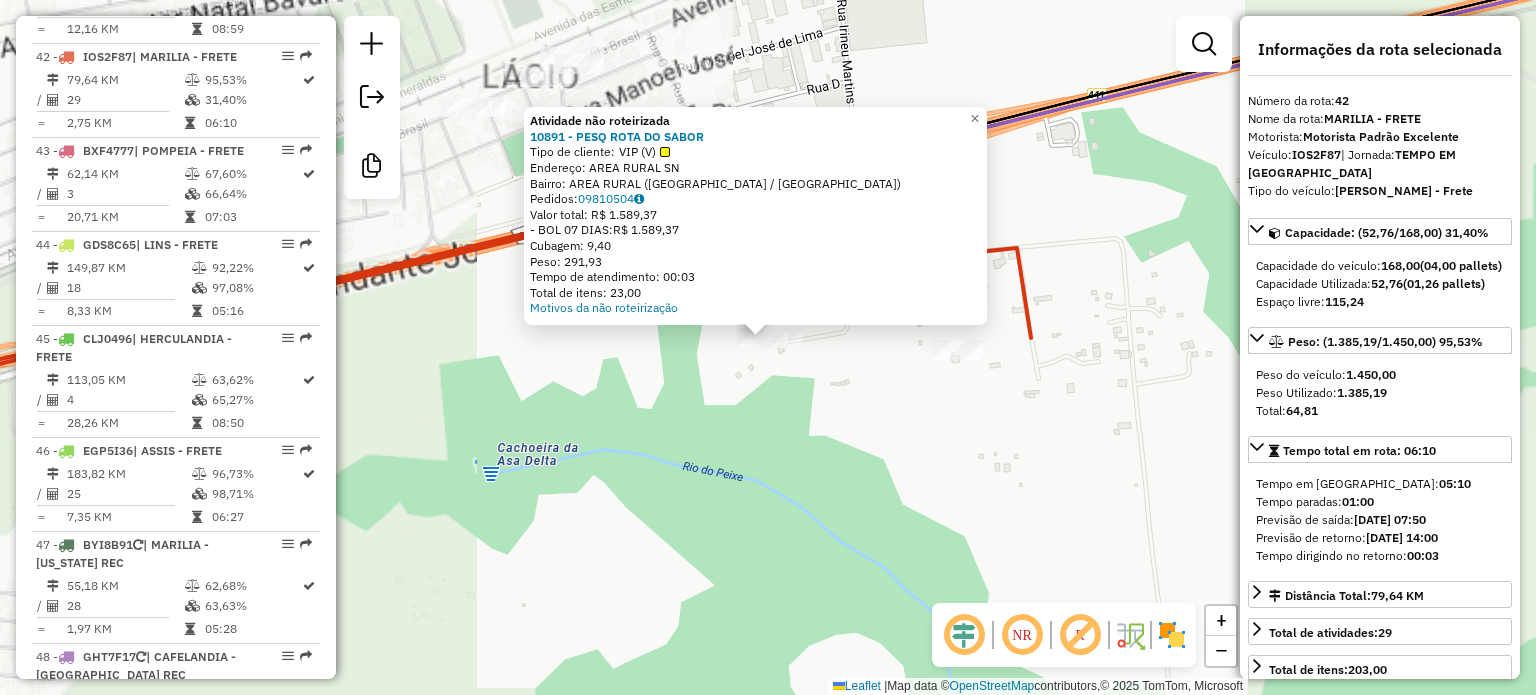 click on "Atividade não roteirizada 10891 - PESQ ROTA DO SABOR  Tipo de cliente:   VIP (V)   Endereço:  AREA RURAL SN   Bairro: AREA RURAL ([GEOGRAPHIC_DATA] / [GEOGRAPHIC_DATA])   Pedidos:  09810504   Valor total: R$ 1.589,37   - BOL 07 DIAS:  R$ 1.589,37   Cubagem: 9,40   Peso: 291,93   Tempo de atendimento: 00:03   Total de itens: 23,00  Motivos da não roteirização × Janela de atendimento Grade de atendimento Capacidade Transportadoras Veículos Cliente Pedidos  Rotas Selecione os dias de semana para filtrar as janelas de atendimento  Seg   Ter   Qua   Qui   Sex   Sáb   Dom  Informe o período da janela de atendimento: De: Até:  Filtrar exatamente a janela do cliente  Considerar janela de atendimento padrão  Selecione os dias de semana para filtrar as grades de atendimento  Seg   Ter   Qua   Qui   Sex   Sáb   Dom   Considerar clientes sem dia de atendimento cadastrado  Clientes fora do dia de atendimento selecionado Filtrar as atividades entre os valores definidos abaixo:  Peso mínimo:   Peso máximo:   Cubagem mínima:   De:  +" 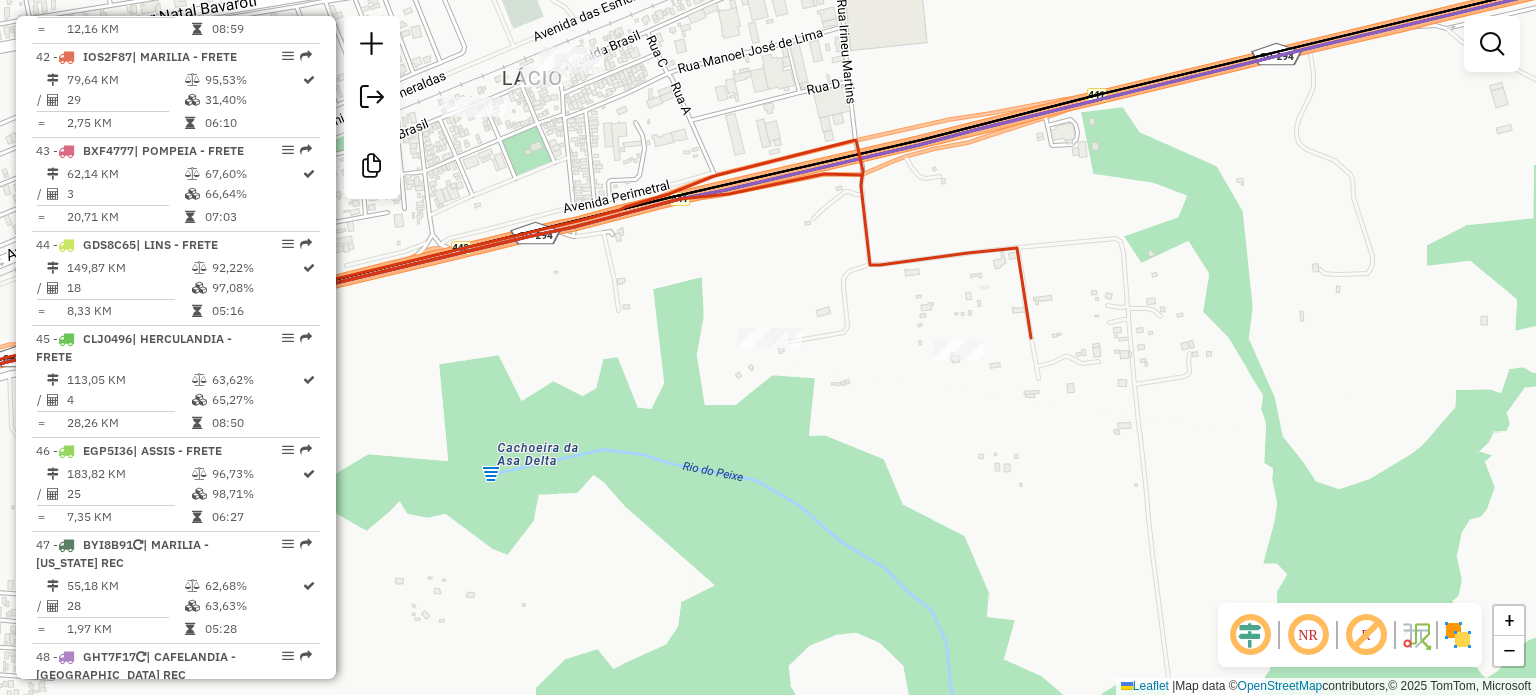 click 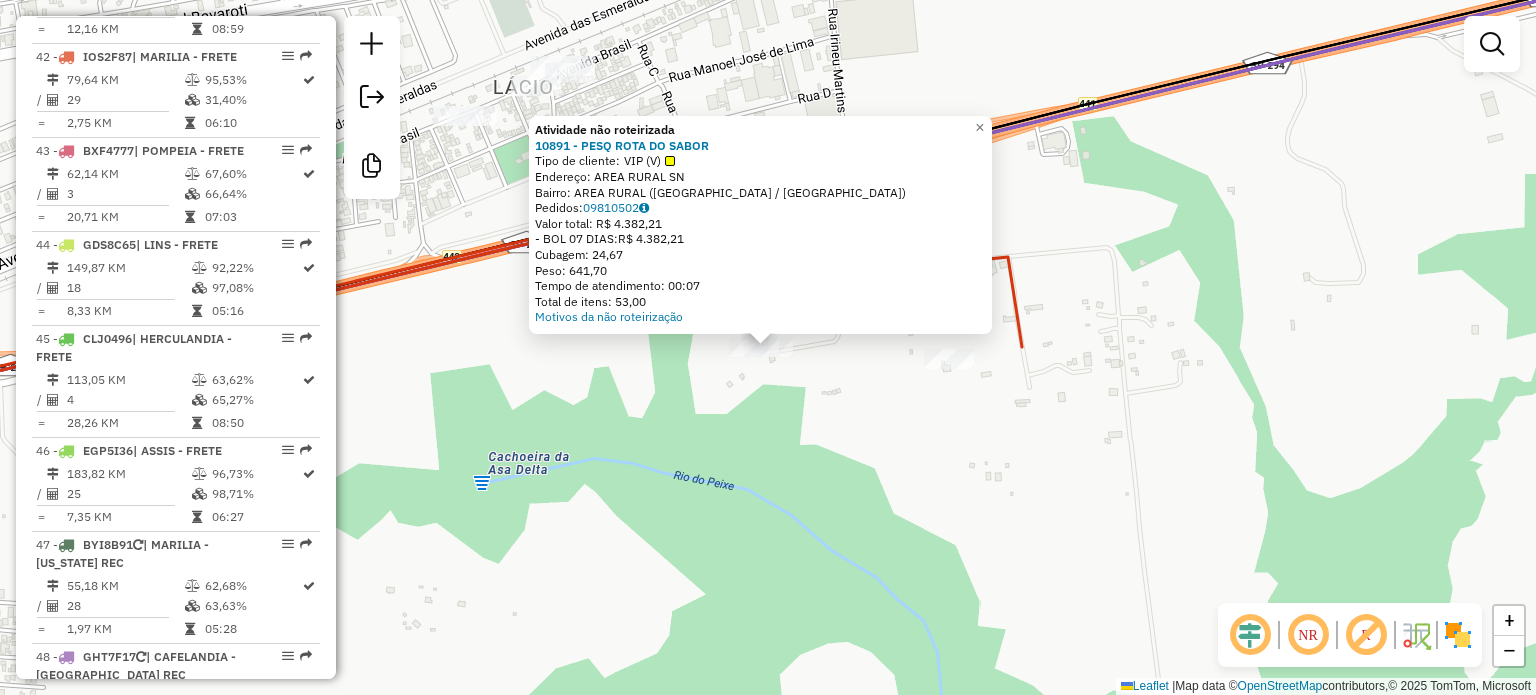 click on "Atividade não roteirizada 10891 - PESQ ROTA DO SABOR  Tipo de cliente:   VIP (V)   Endereço:  AREA RURAL SN   Bairro: AREA RURAL ([GEOGRAPHIC_DATA] / [GEOGRAPHIC_DATA])   Pedidos:  09810502   Valor total: R$ 4.382,21   - BOL 07 DIAS:  R$ 4.382,21   Cubagem: 24,67   Peso: 641,70   Tempo de atendimento: 00:07   Total de itens: 53,00  Motivos da não roteirização × Janela de atendimento Grade de atendimento Capacidade Transportadoras Veículos Cliente Pedidos  Rotas Selecione os dias de semana para filtrar as janelas de atendimento  Seg   Ter   Qua   Qui   Sex   Sáb   Dom  Informe o período da janela de atendimento: De: Até:  Filtrar exatamente a janela do cliente  Considerar janela de atendimento padrão  Selecione os dias de semana para filtrar as grades de atendimento  Seg   Ter   Qua   Qui   Sex   Sáb   Dom   Considerar clientes sem dia de atendimento cadastrado  Clientes fora do dia de atendimento selecionado Filtrar as atividades entre os valores definidos abaixo:  Peso mínimo:   Peso máximo:   Cubagem mínima:   De:  +" 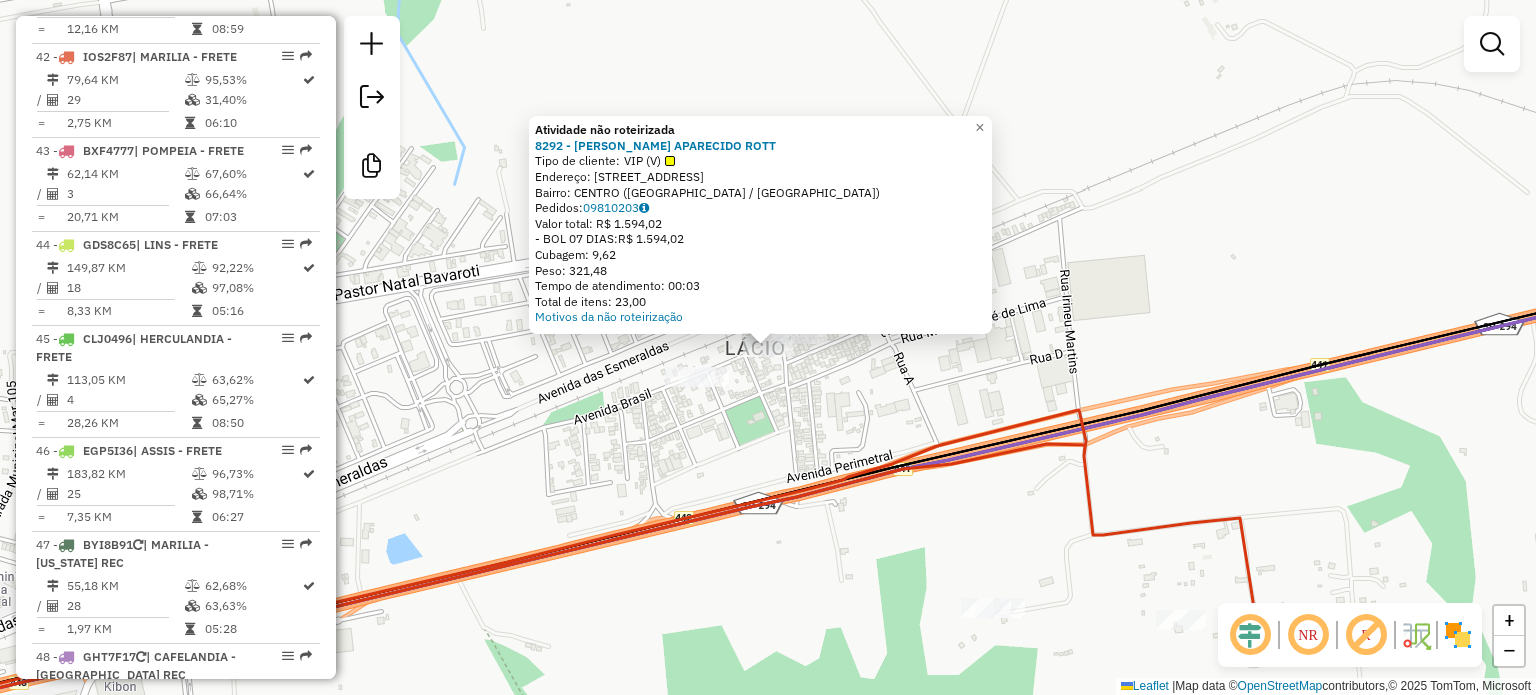click on "Atividade não roteirizada 8292 - ELTON APARECIDO ROTT  Tipo de cliente:   VIP (V)   Endereço: [STREET_ADDRESS]   Pedidos:  09810203   Valor total: R$ 1.594,02   - BOL 07 DIAS:  R$ 1.594,02   Cubagem: 9,62   Peso: 321,48   Tempo de atendimento: 00:03   Total de itens: 23,00  Motivos da não roteirização × Janela de atendimento Grade de atendimento Capacidade Transportadoras Veículos Cliente Pedidos  Rotas Selecione os dias de semana para filtrar as janelas de atendimento  Seg   Ter   Qua   Qui   Sex   Sáb   Dom  Informe o período da janela de atendimento: De: Até:  Filtrar exatamente a janela do cliente  Considerar janela de atendimento padrão  Selecione os dias de semana para filtrar as grades de atendimento  Seg   Ter   Qua   Qui   Sex   Sáb   Dom   Considerar clientes sem dia de atendimento cadastrado  Clientes fora do dia de atendimento selecionado Filtrar as atividades entre os valores definidos abaixo:  Peso mínimo:   Peso máximo:   De:  +" 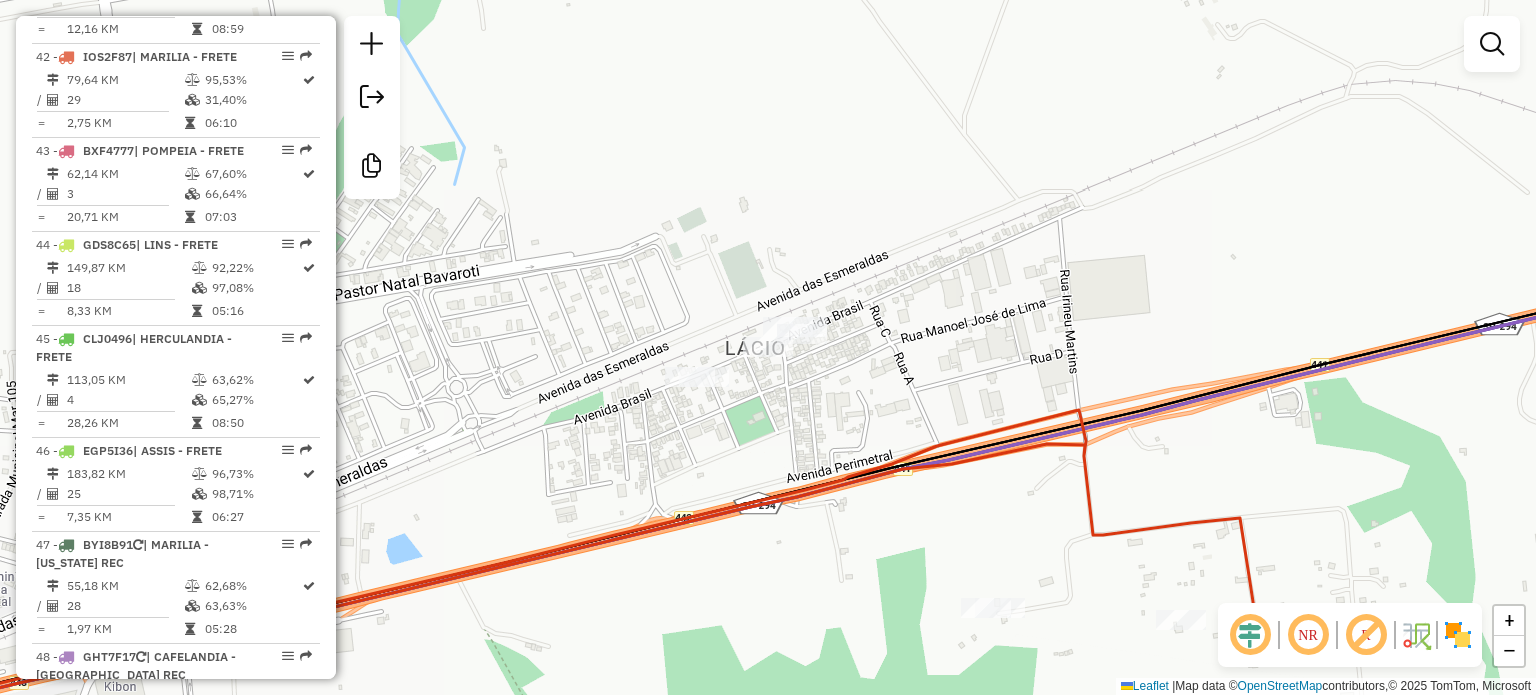 click on "Janela de atendimento Grade de atendimento Capacidade Transportadoras Veículos Cliente Pedidos  Rotas Selecione os dias de semana para filtrar as janelas de atendimento  Seg   Ter   Qua   Qui   Sex   Sáb   Dom  Informe o período da janela de atendimento: De: Até:  Filtrar exatamente a janela do cliente  Considerar janela de atendimento padrão  Selecione os dias de semana para filtrar as grades de atendimento  Seg   Ter   Qua   Qui   Sex   Sáb   Dom   Considerar clientes sem dia de atendimento cadastrado  Clientes fora do dia de atendimento selecionado Filtrar as atividades entre os valores definidos abaixo:  Peso mínimo:   Peso máximo:   Cubagem mínima:   Cubagem máxima:   De:   Até:  Filtrar as atividades entre o tempo de atendimento definido abaixo:  De:   Até:   Considerar capacidade total dos clientes não roteirizados Transportadora: Selecione um ou mais itens Tipo de veículo: Selecione um ou mais itens Veículo: Selecione um ou mais itens Motorista: Selecione um ou mais itens Nome: Rótulo:" 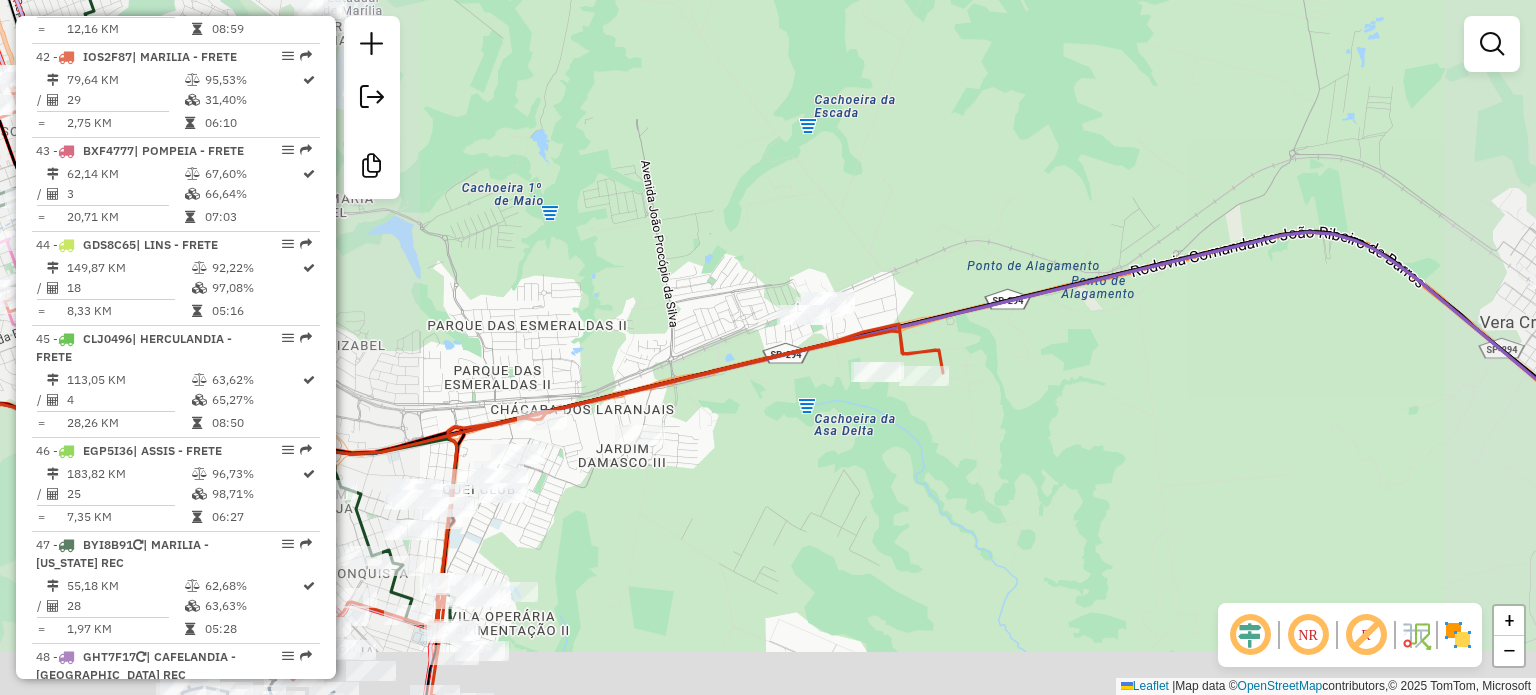 drag, startPoint x: 571, startPoint y: 367, endPoint x: 1215, endPoint y: 174, distance: 672.2983 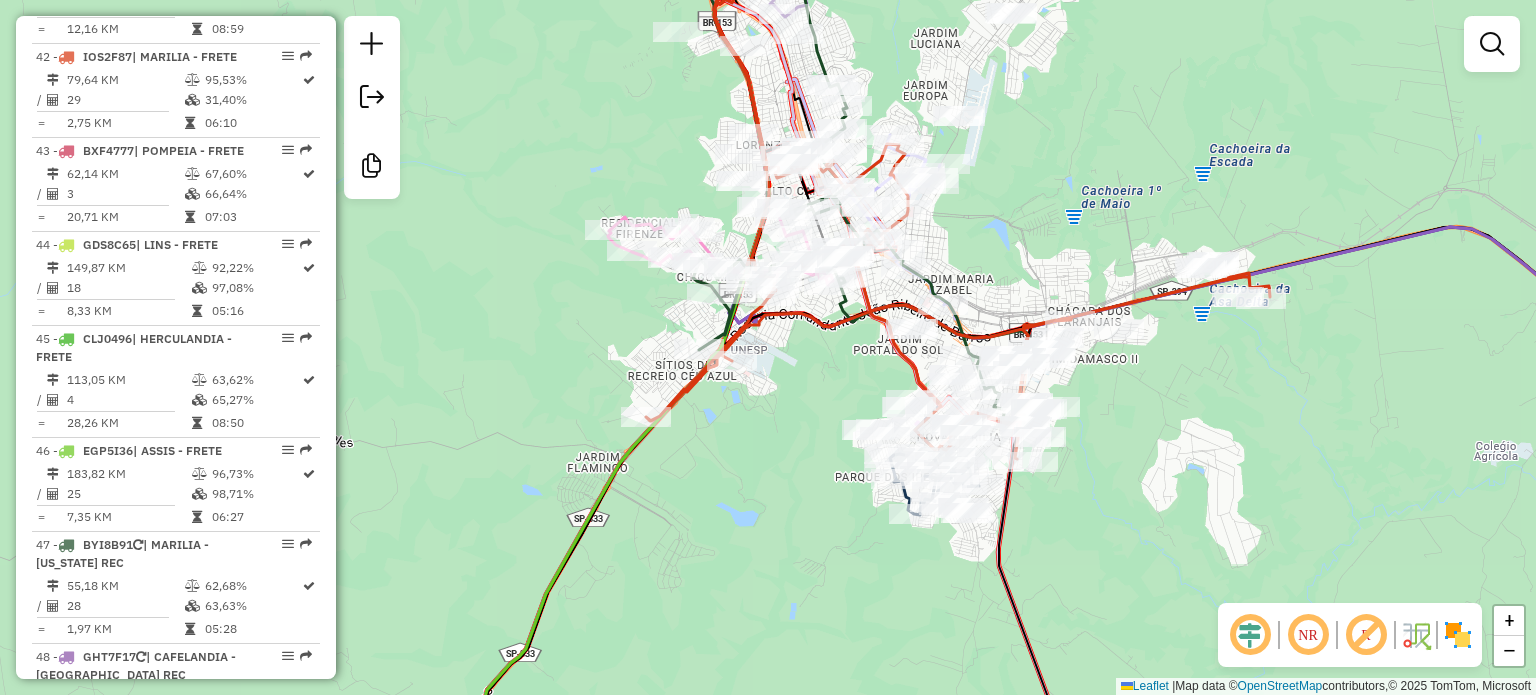 drag, startPoint x: 1014, startPoint y: 131, endPoint x: 1017, endPoint y: 156, distance: 25.179358 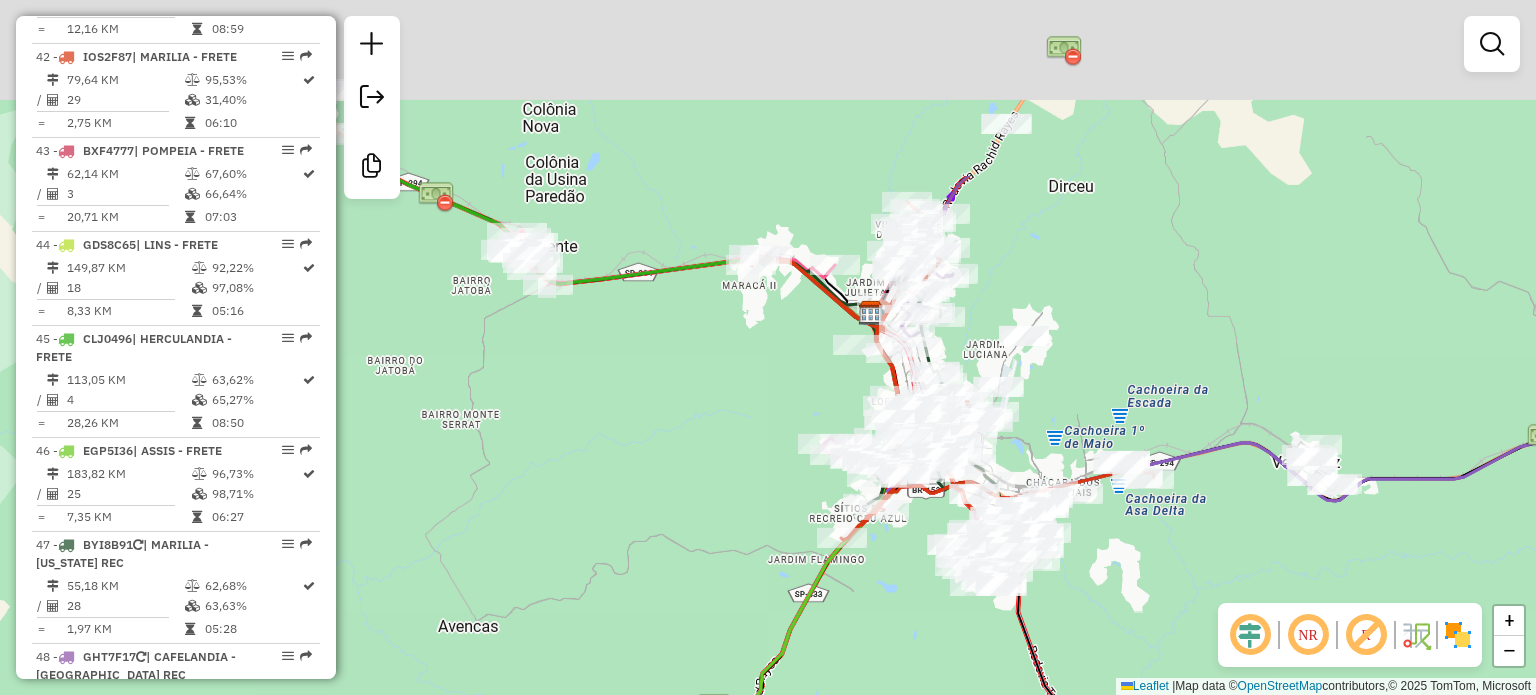 drag, startPoint x: 1030, startPoint y: 150, endPoint x: 1040, endPoint y: 407, distance: 257.1945 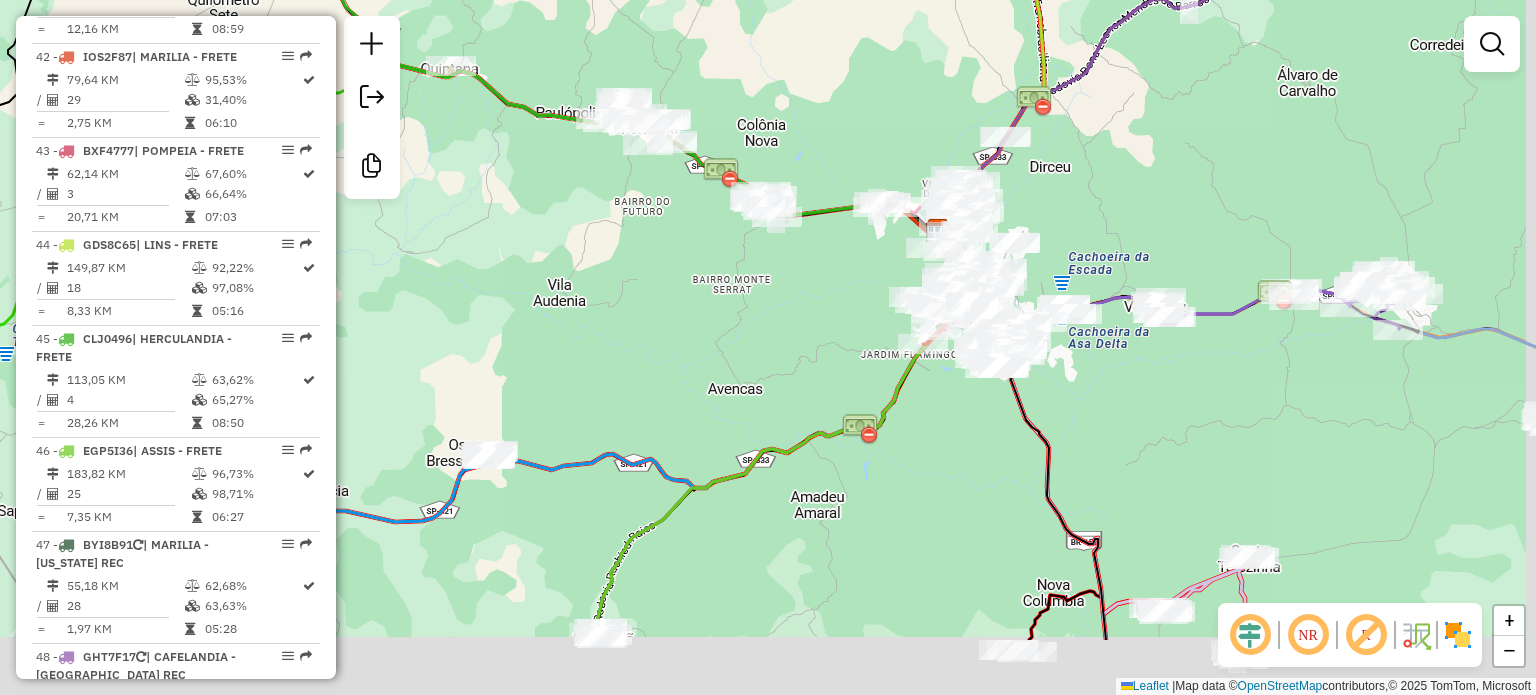 drag, startPoint x: 1128, startPoint y: 364, endPoint x: 1118, endPoint y: 205, distance: 159.31415 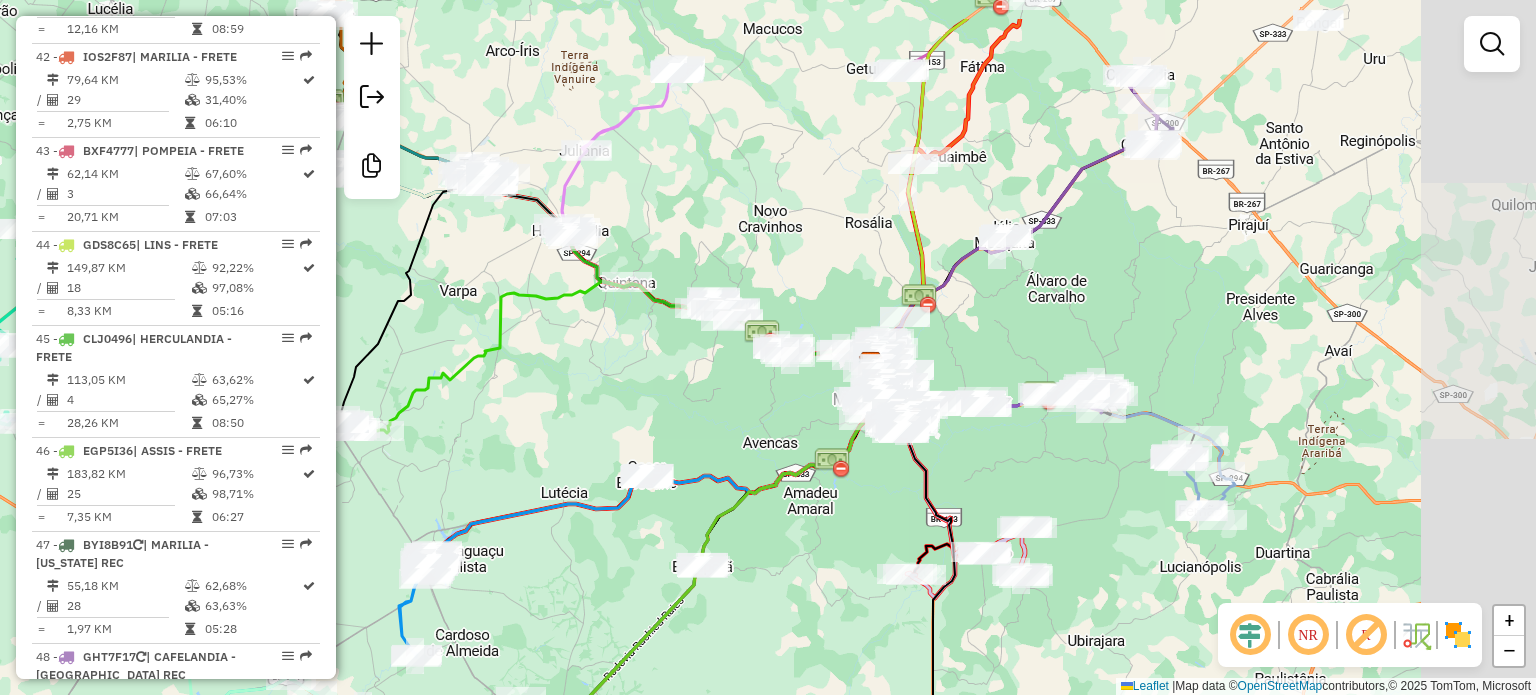 click on "Janela de atendimento Grade de atendimento Capacidade Transportadoras Veículos Cliente Pedidos  Rotas Selecione os dias de semana para filtrar as janelas de atendimento  Seg   Ter   Qua   Qui   Sex   Sáb   Dom  Informe o período da janela de atendimento: De: Até:  Filtrar exatamente a janela do cliente  Considerar janela de atendimento padrão  Selecione os dias de semana para filtrar as grades de atendimento  Seg   Ter   Qua   Qui   Sex   Sáb   Dom   Considerar clientes sem dia de atendimento cadastrado  Clientes fora do dia de atendimento selecionado Filtrar as atividades entre os valores definidos abaixo:  Peso mínimo:   Peso máximo:   Cubagem mínima:   Cubagem máxima:   De:   Até:  Filtrar as atividades entre o tempo de atendimento definido abaixo:  De:   Até:   Considerar capacidade total dos clientes não roteirizados Transportadora: Selecione um ou mais itens Tipo de veículo: Selecione um ou mais itens Veículo: Selecione um ou mais itens Motorista: Selecione um ou mais itens Nome: Rótulo:" 